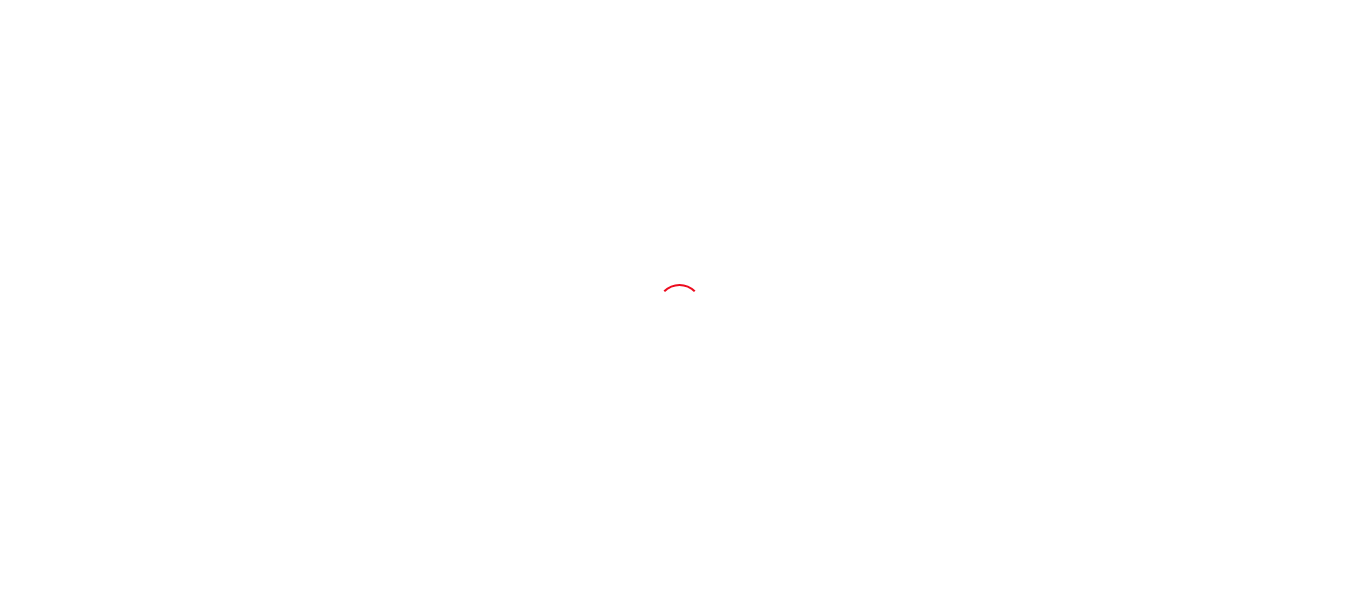scroll, scrollTop: 0, scrollLeft: 0, axis: both 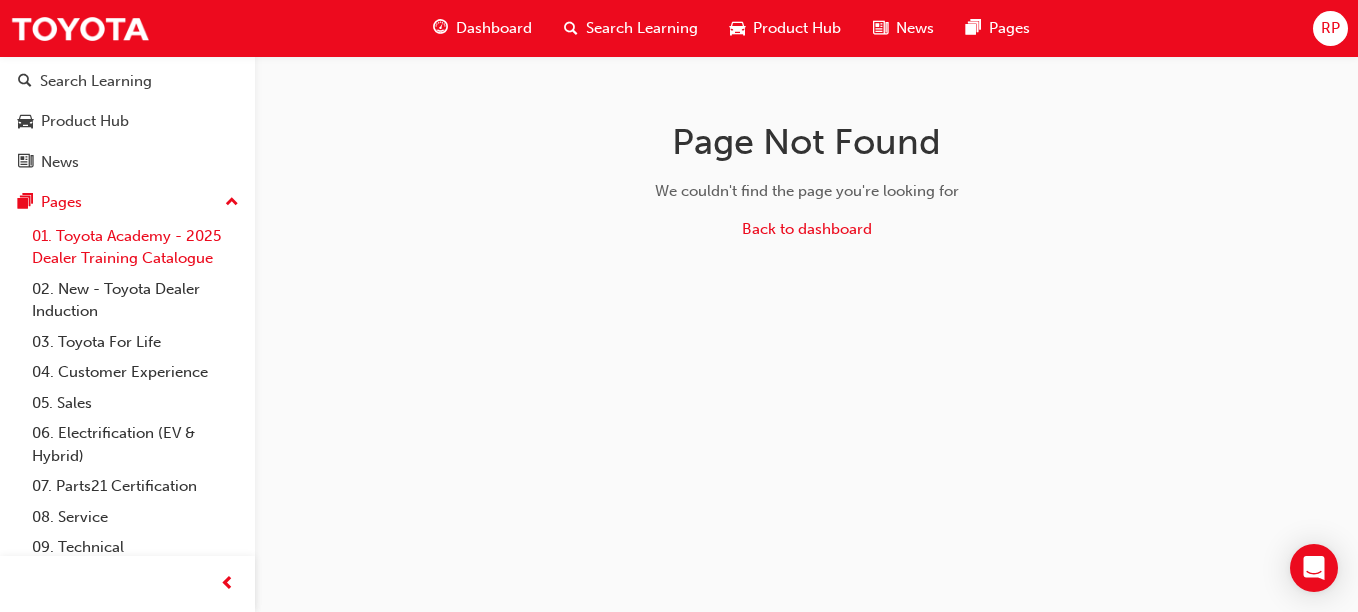 click on "01. Toyota Academy - 2025 Dealer Training Catalogue" at bounding box center [135, 247] 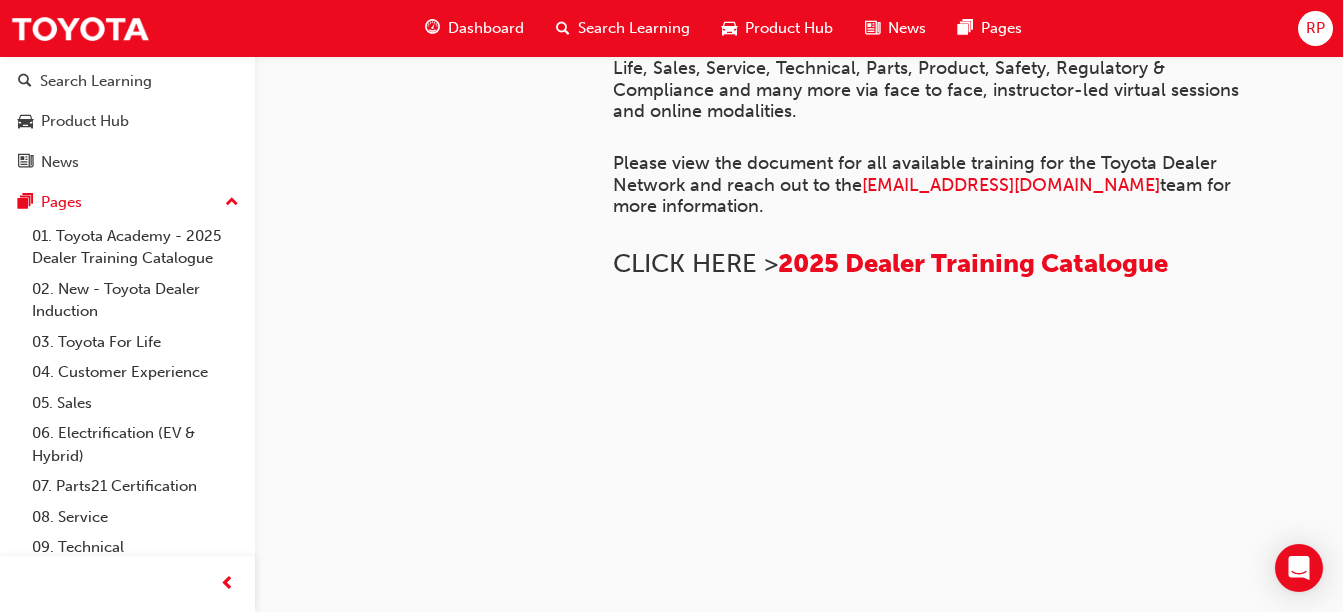 scroll, scrollTop: 1027, scrollLeft: 0, axis: vertical 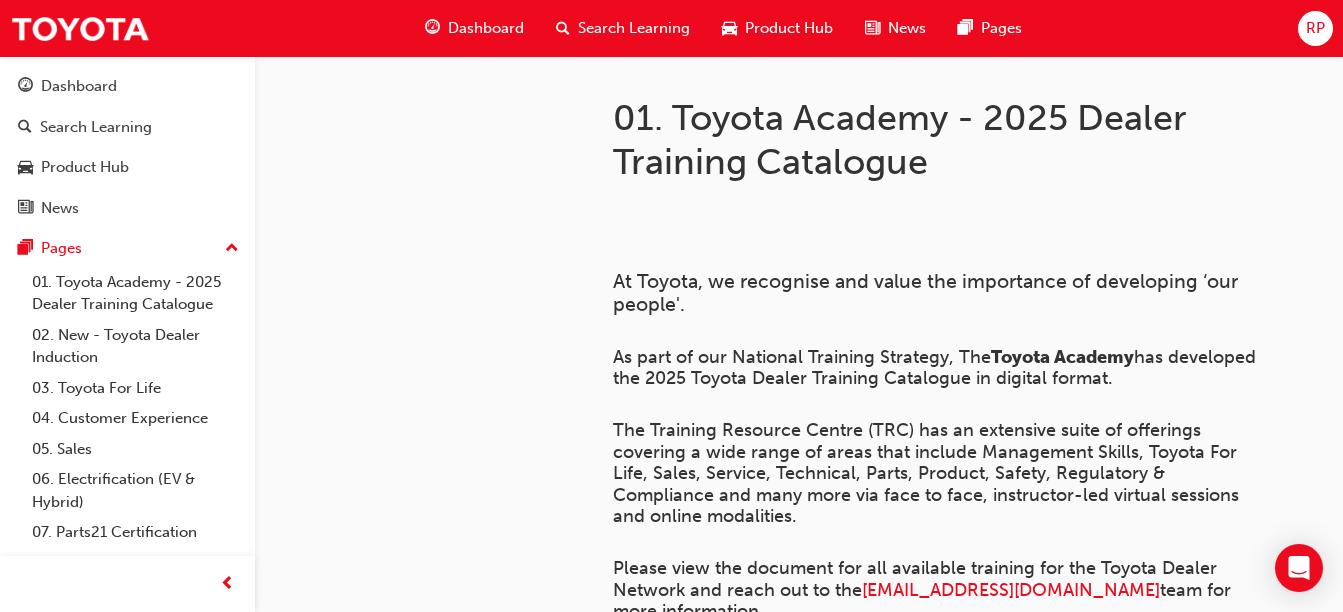 click on "Dashboard" at bounding box center [474, 28] 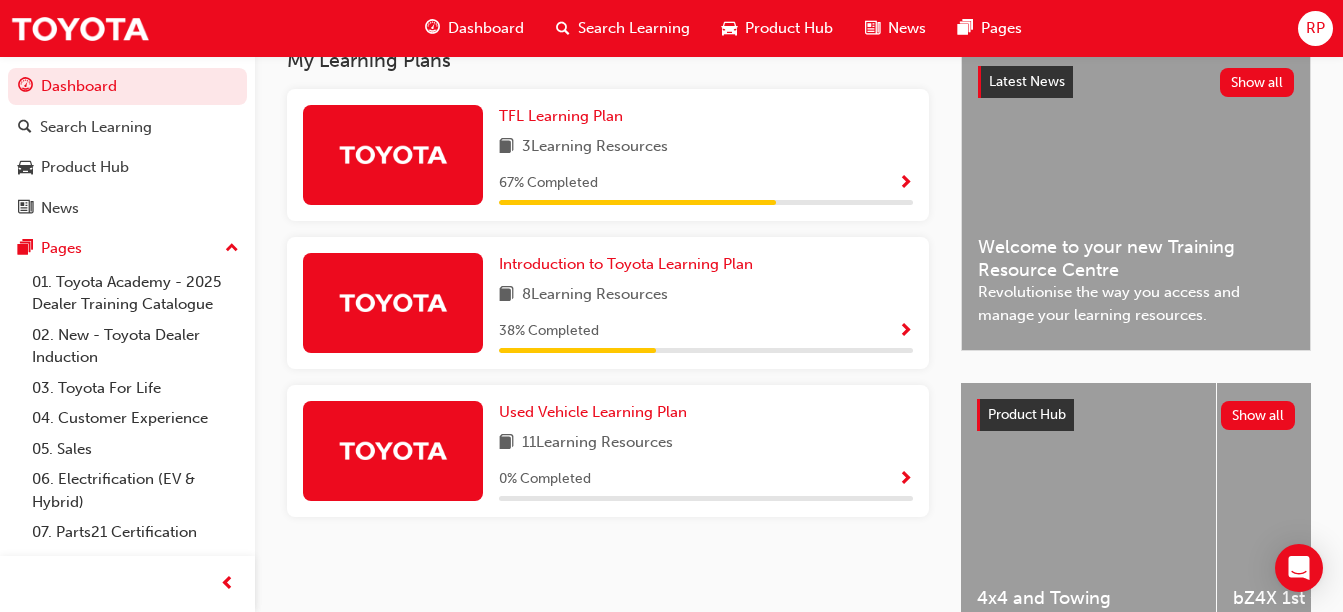 scroll, scrollTop: 463, scrollLeft: 0, axis: vertical 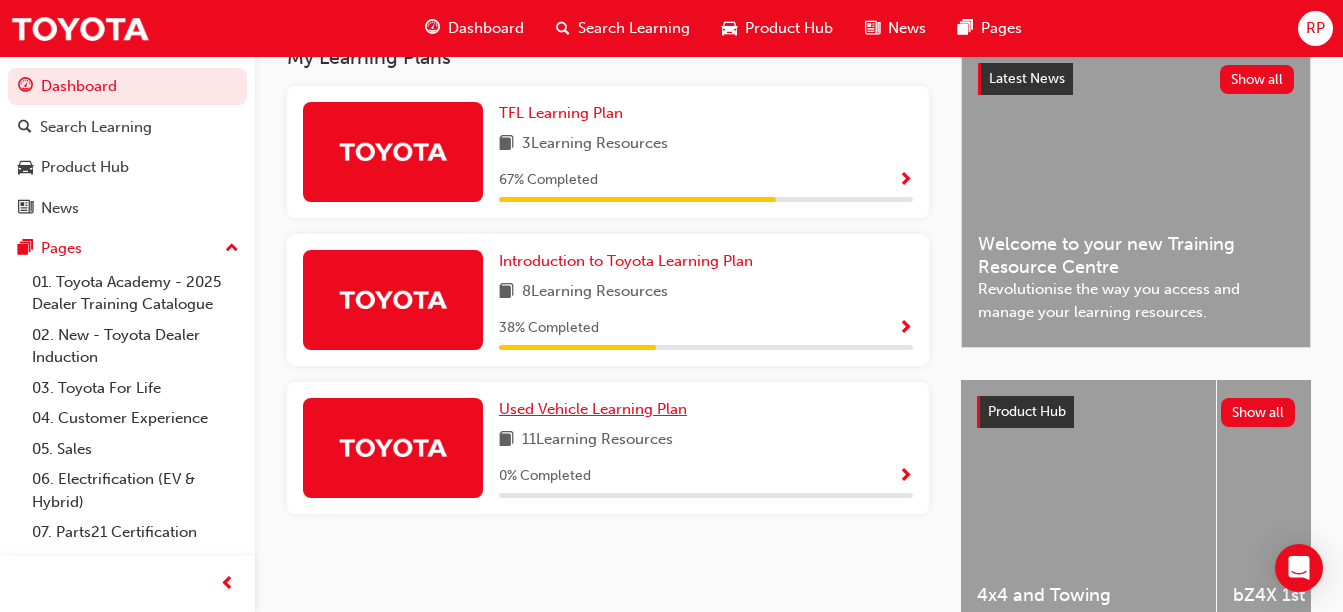 click on "Used Vehicle Learning Plan" at bounding box center [593, 409] 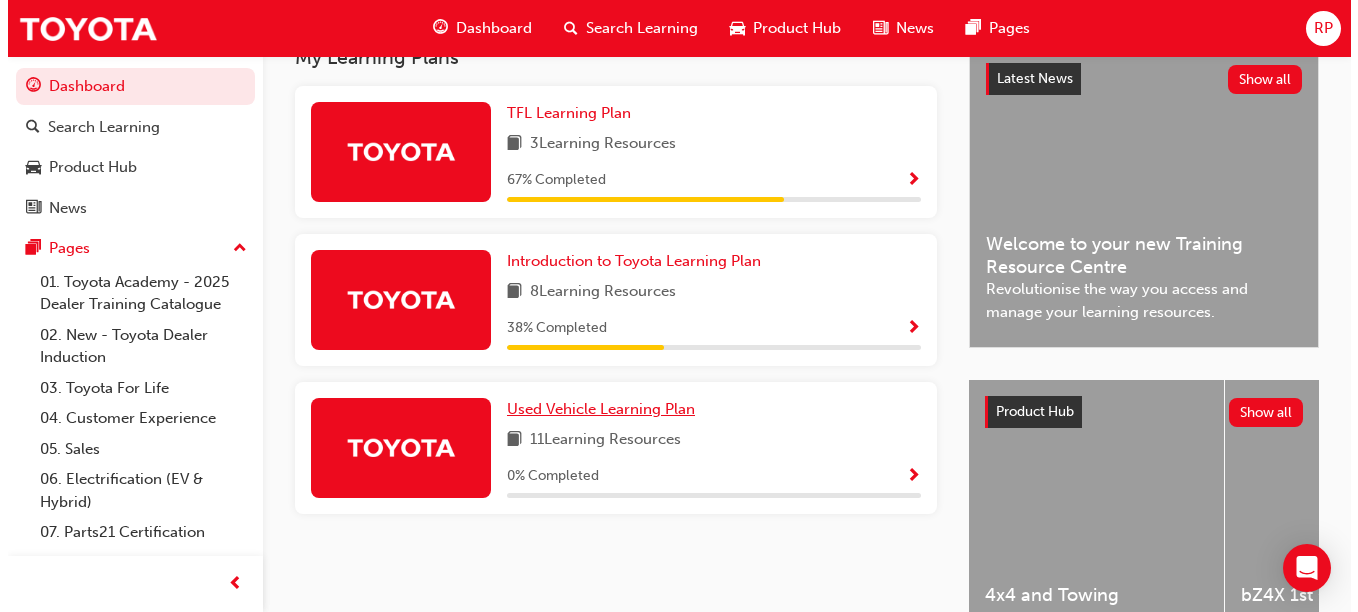 scroll, scrollTop: 0, scrollLeft: 0, axis: both 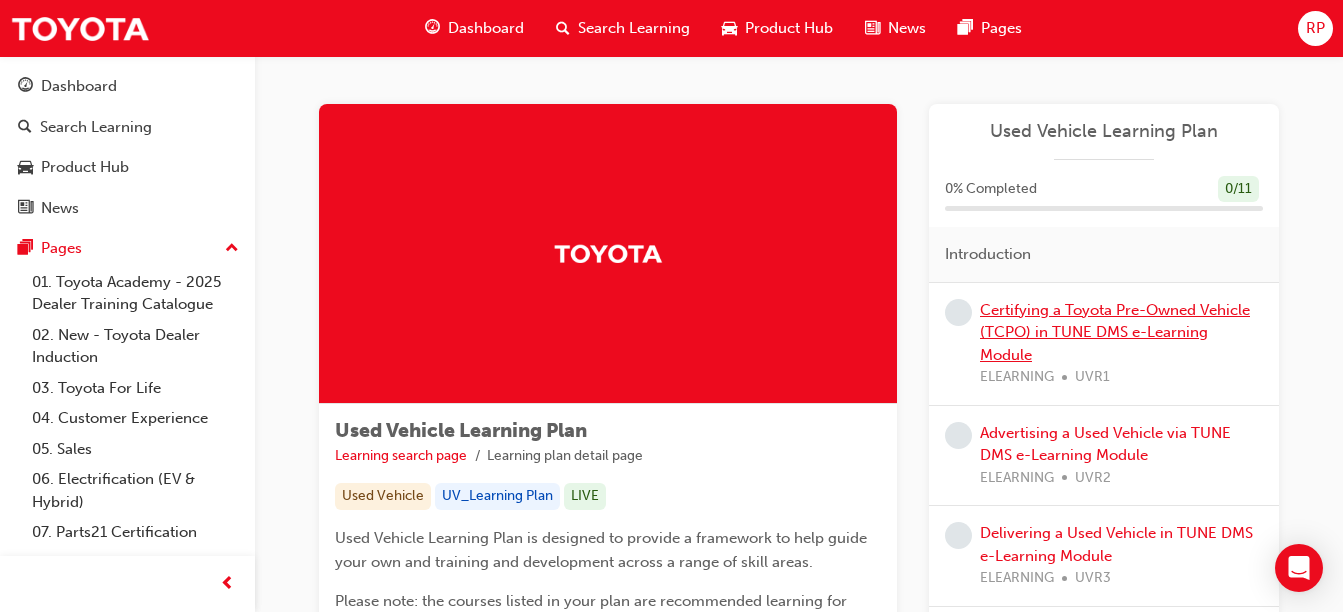 click on "Certifying a Toyota Pre-Owned Vehicle (TCPO) in TUNE DMS e-Learning Module" at bounding box center (1115, 332) 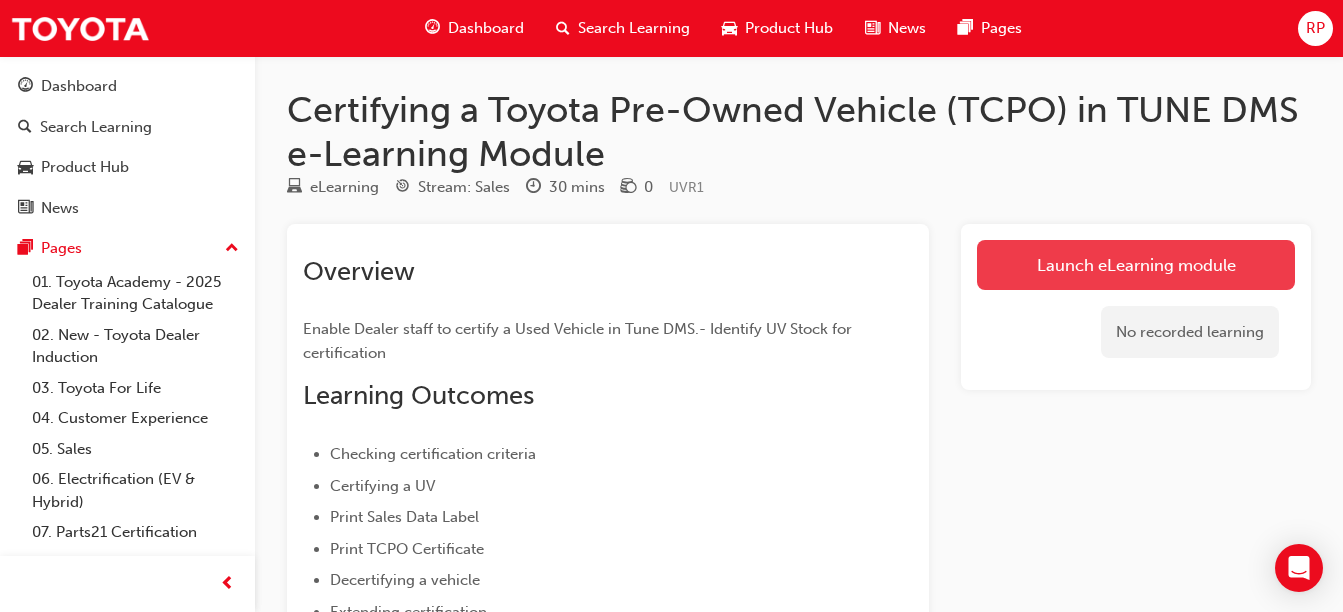 click on "Launch eLearning module" at bounding box center (1136, 265) 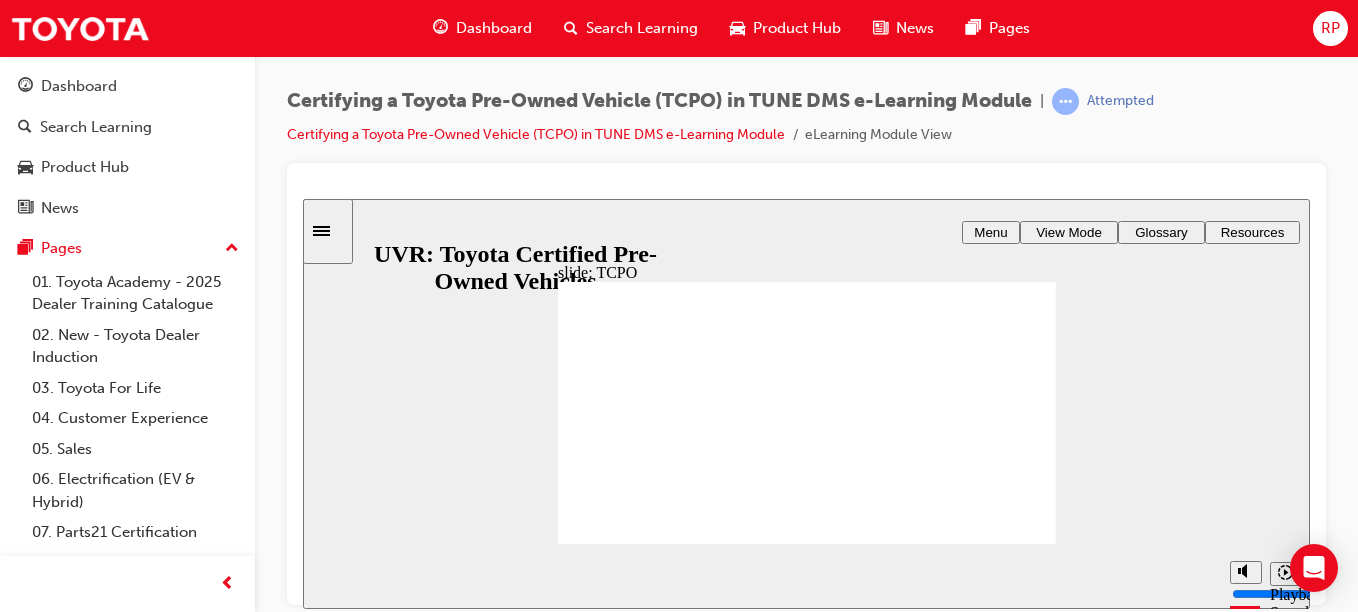scroll, scrollTop: 0, scrollLeft: 0, axis: both 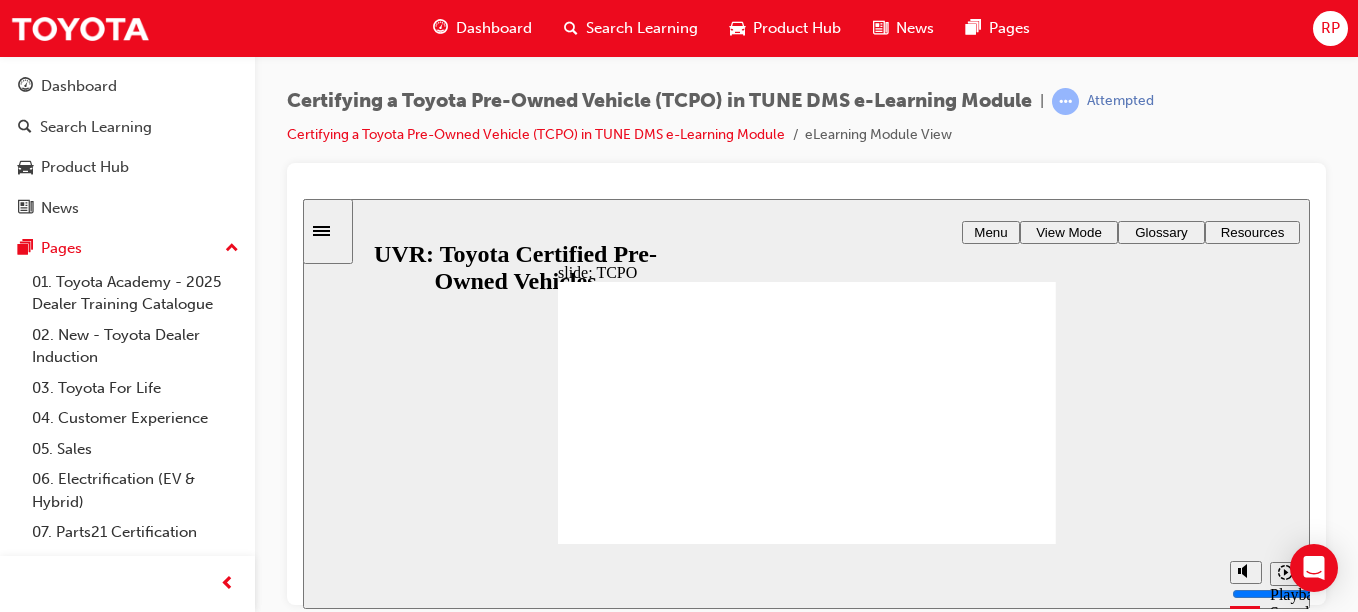 click 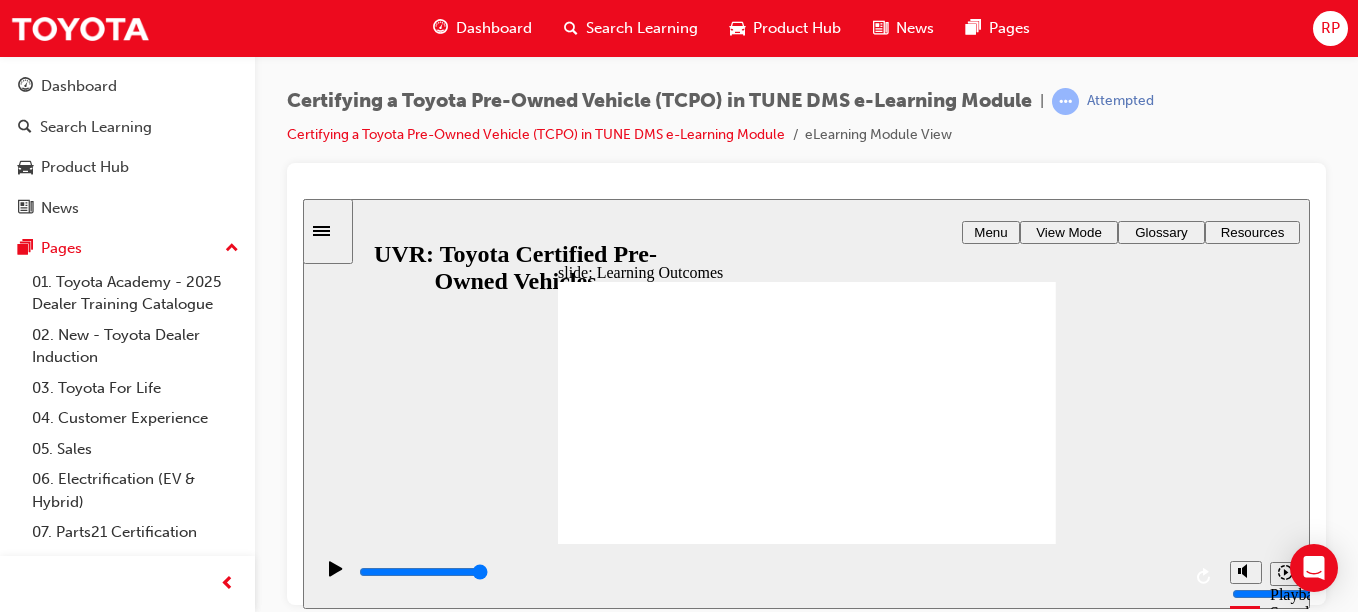 click 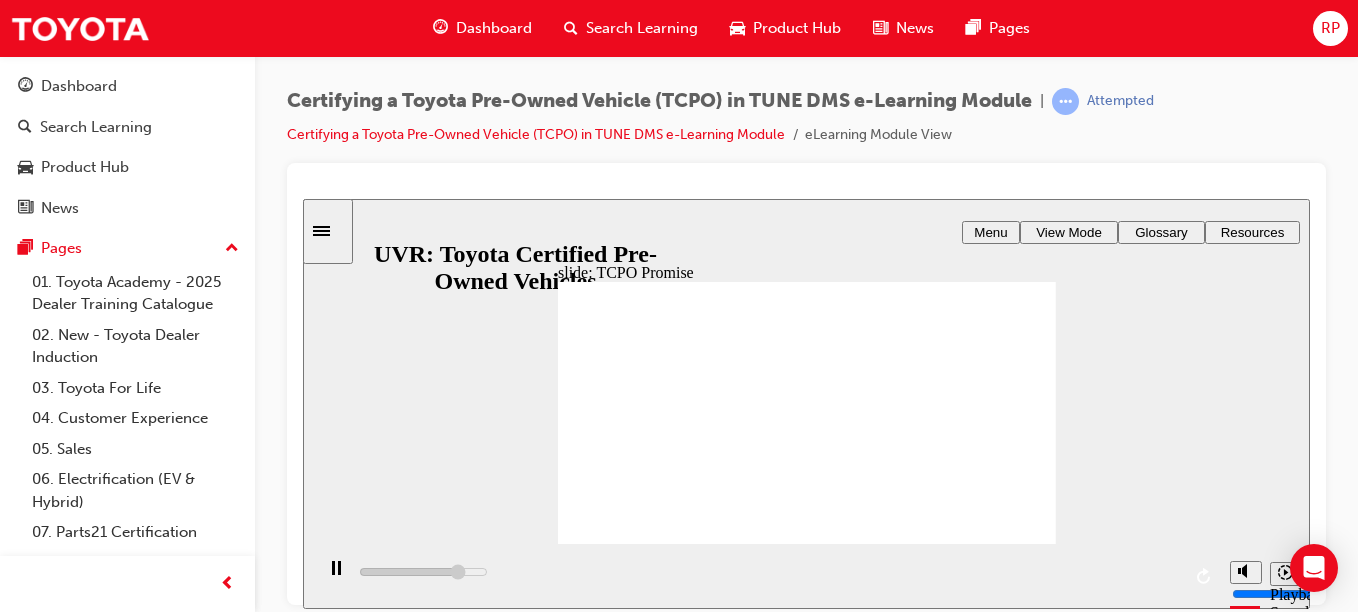 click 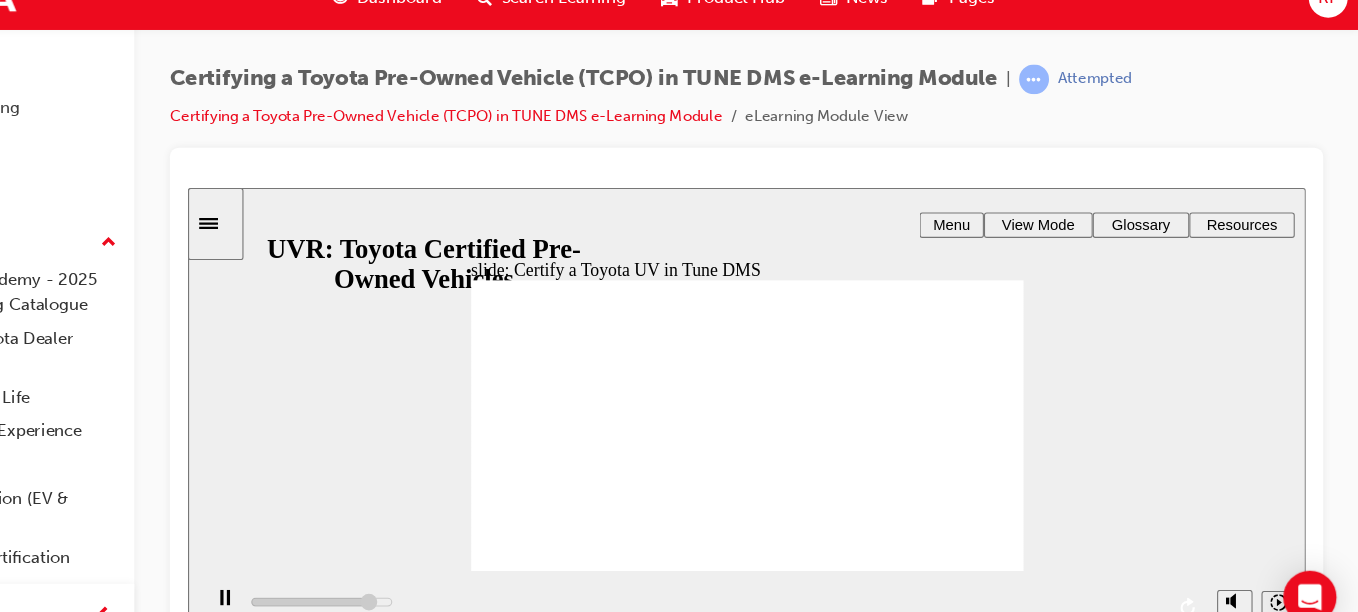 scroll, scrollTop: 0, scrollLeft: 0, axis: both 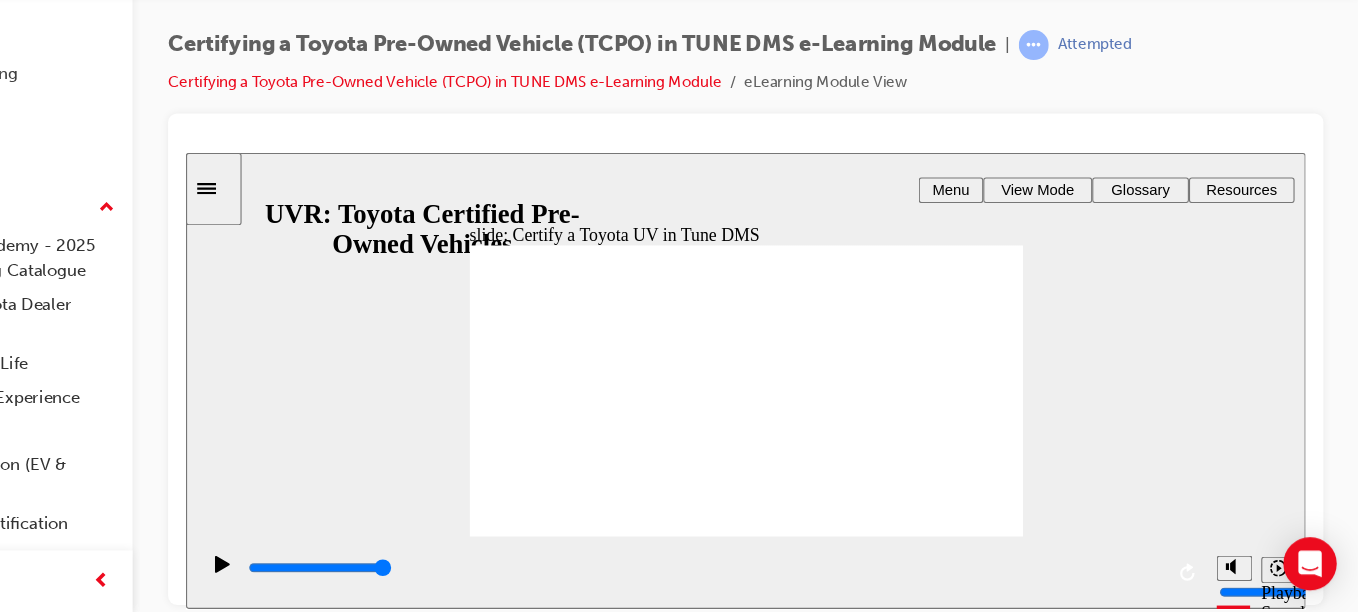 click 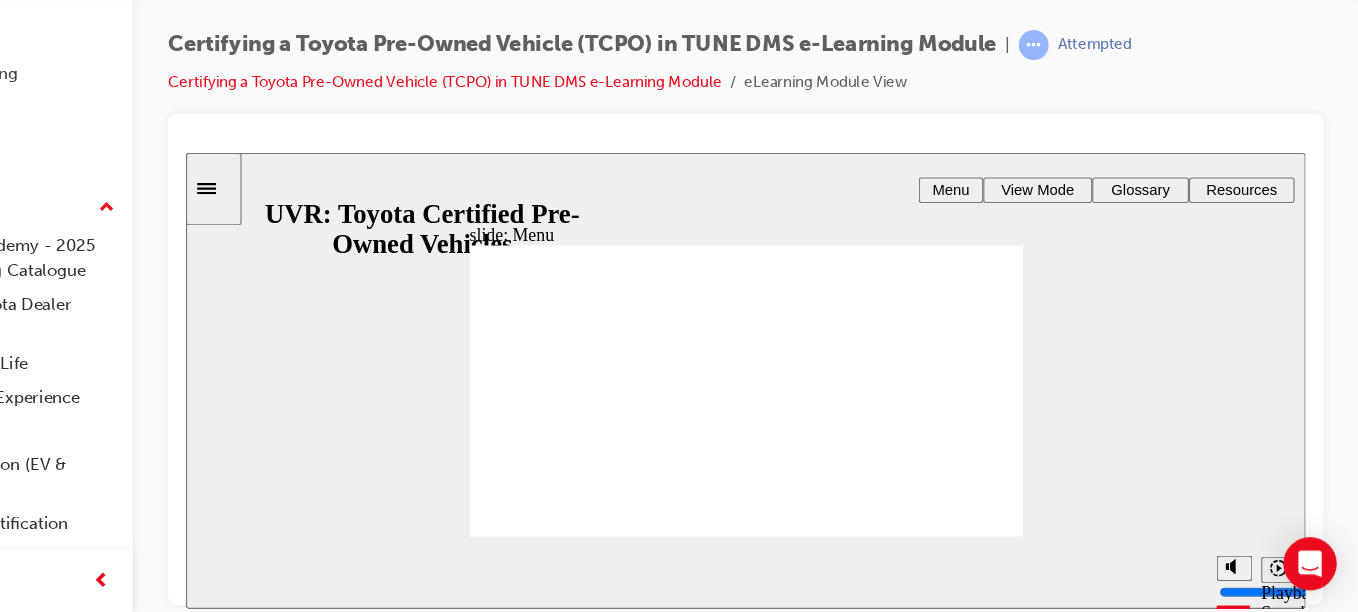 click 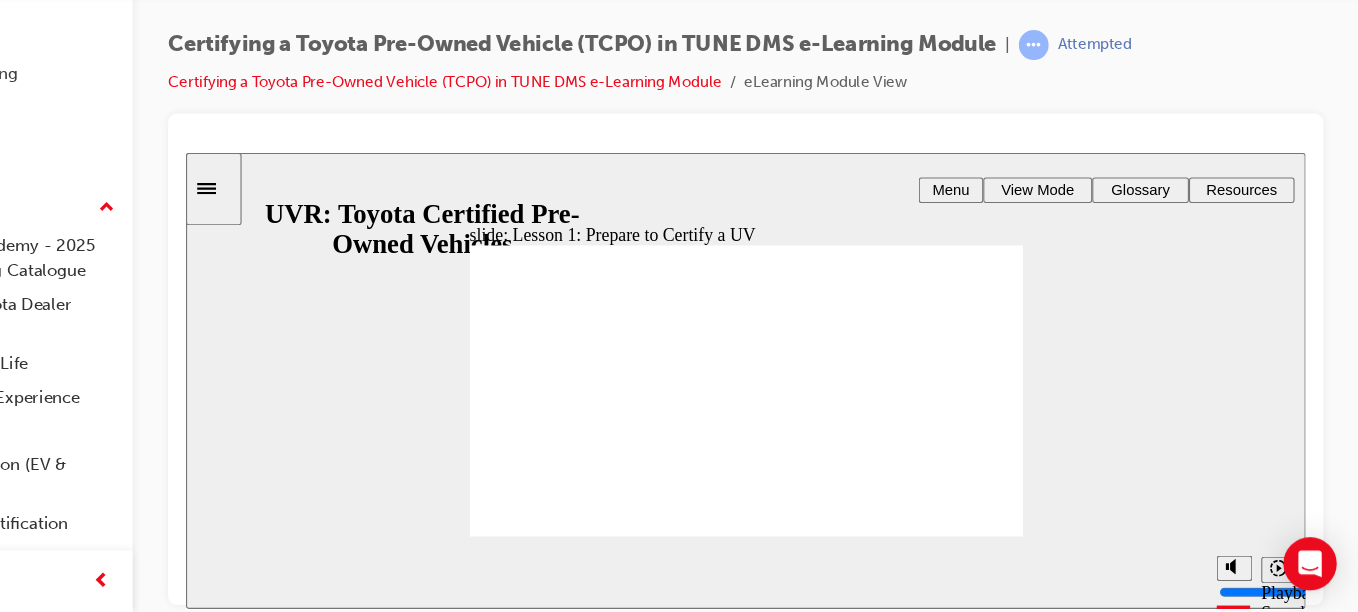 click 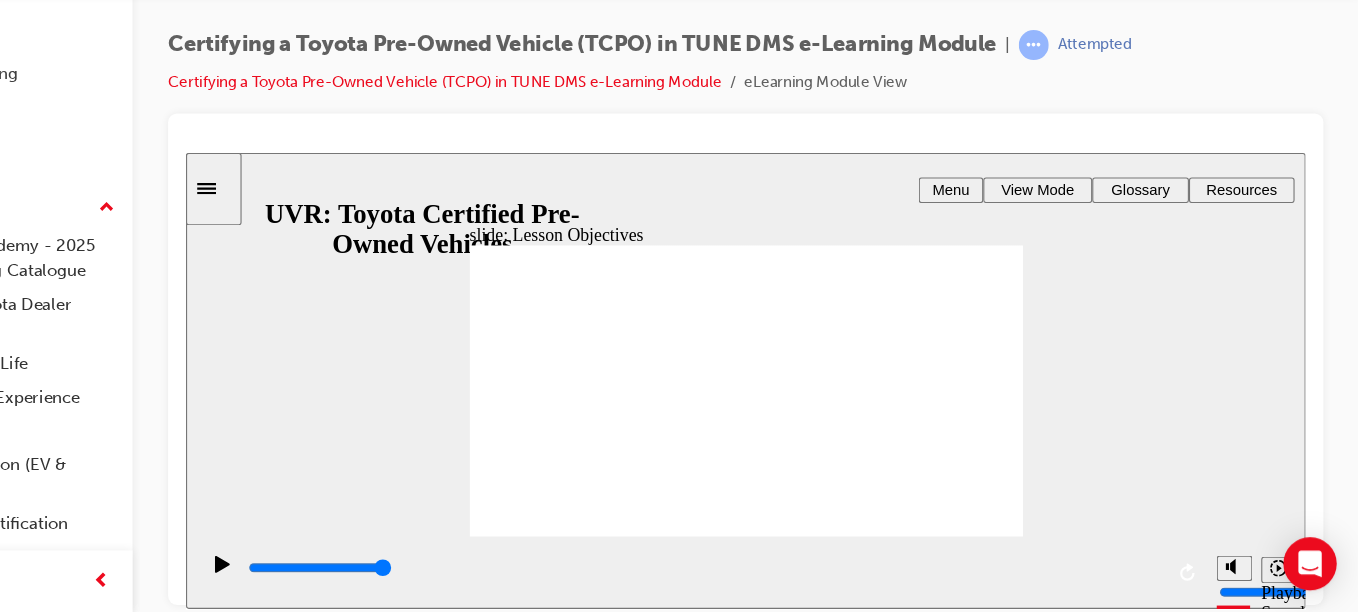 click 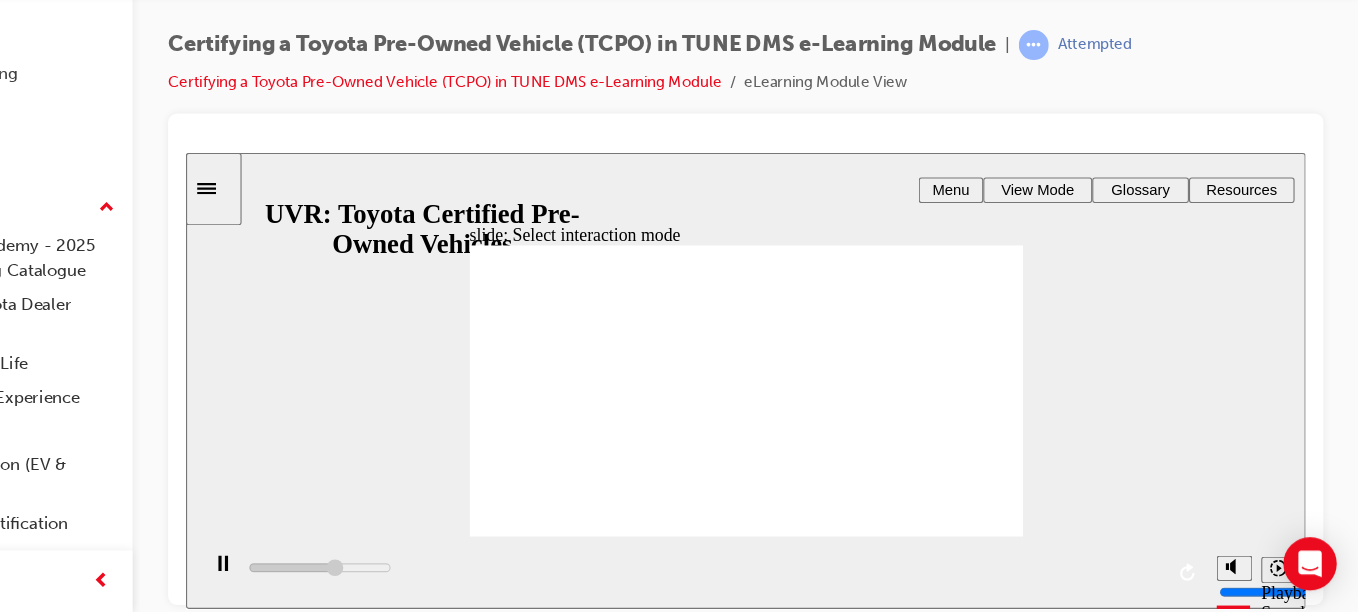 type on "9000" 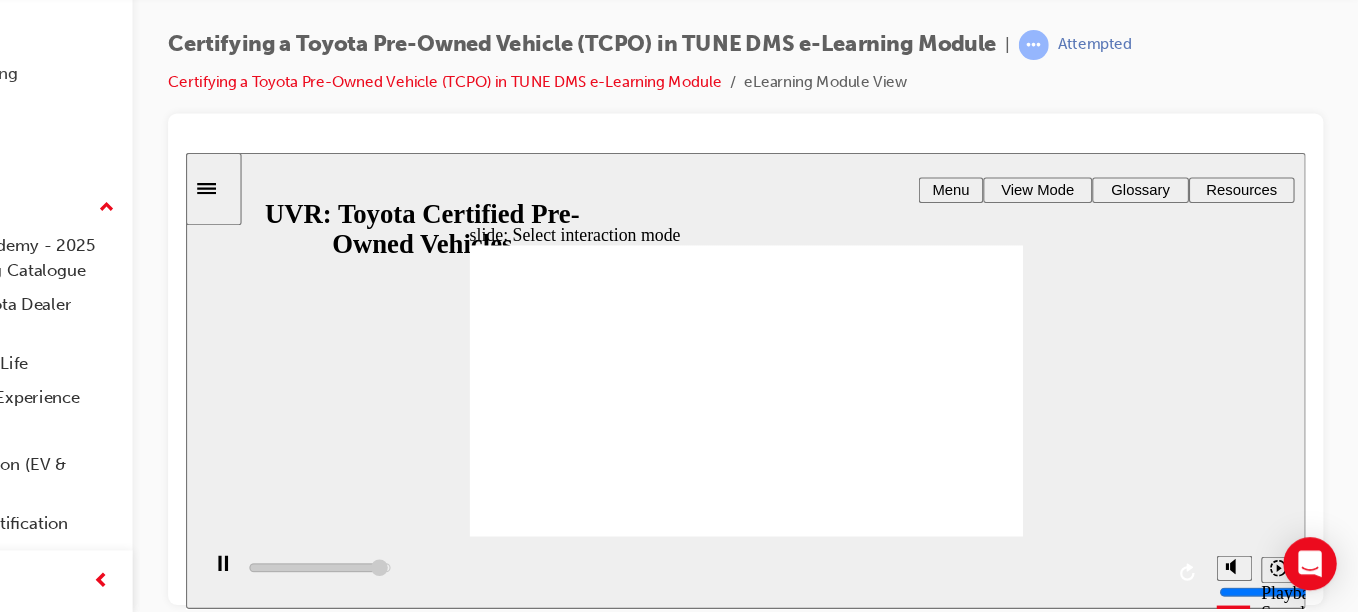 type on "14100" 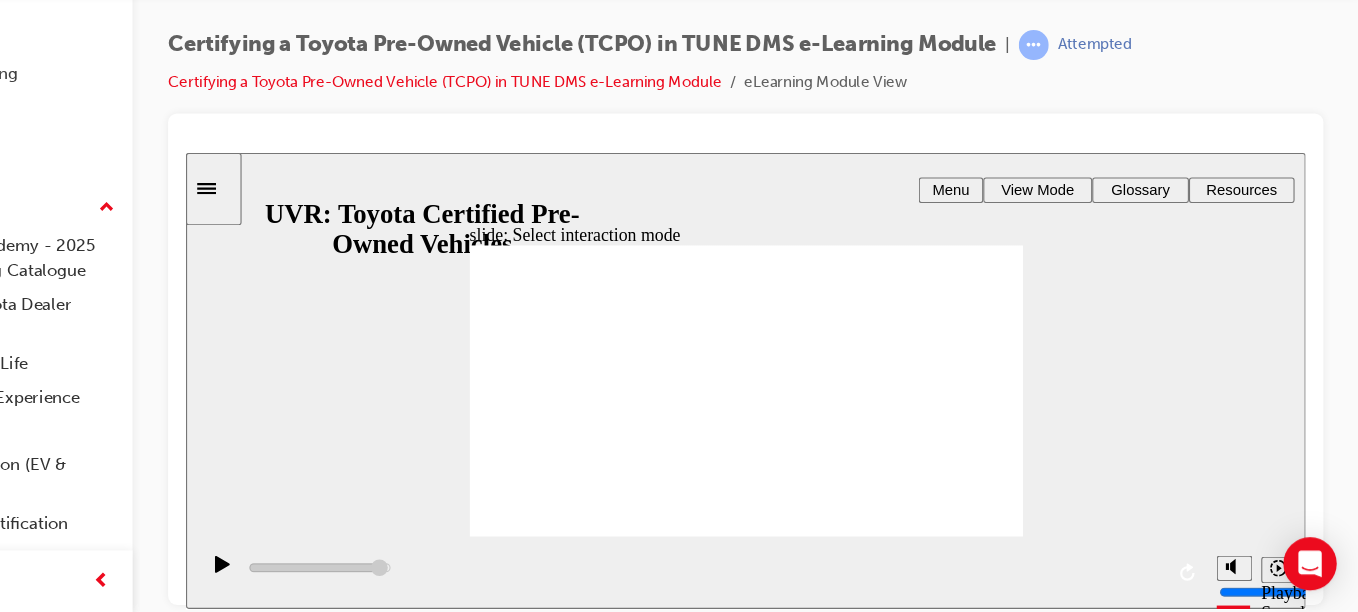 click 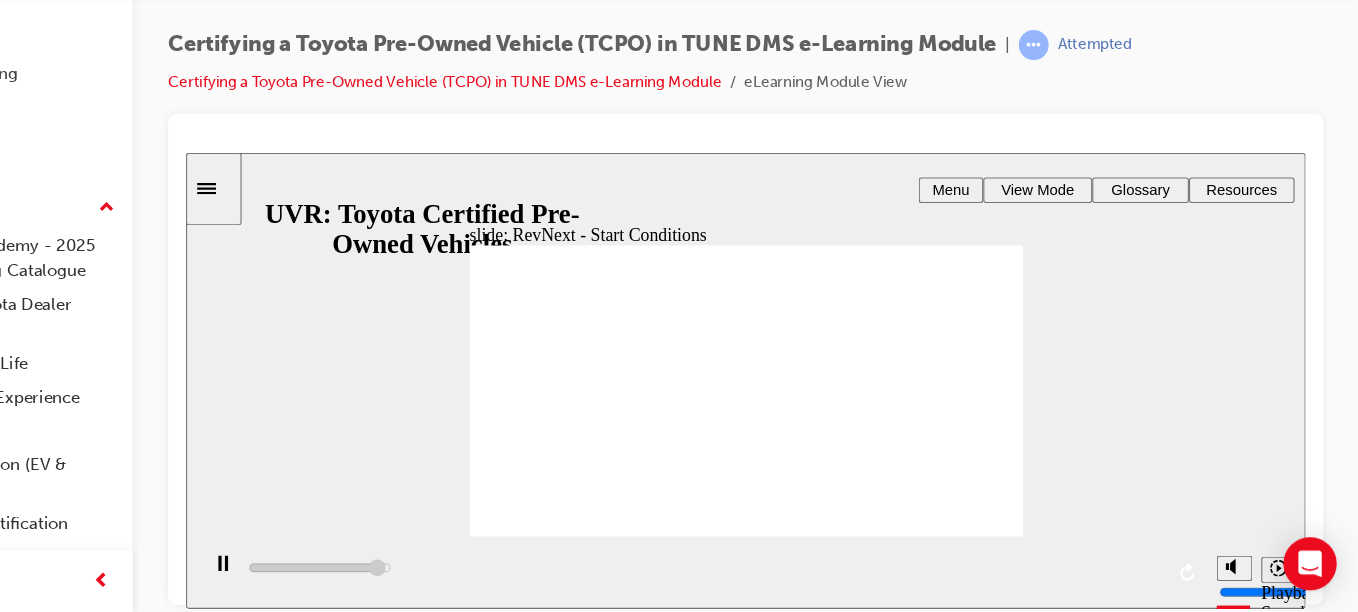 click 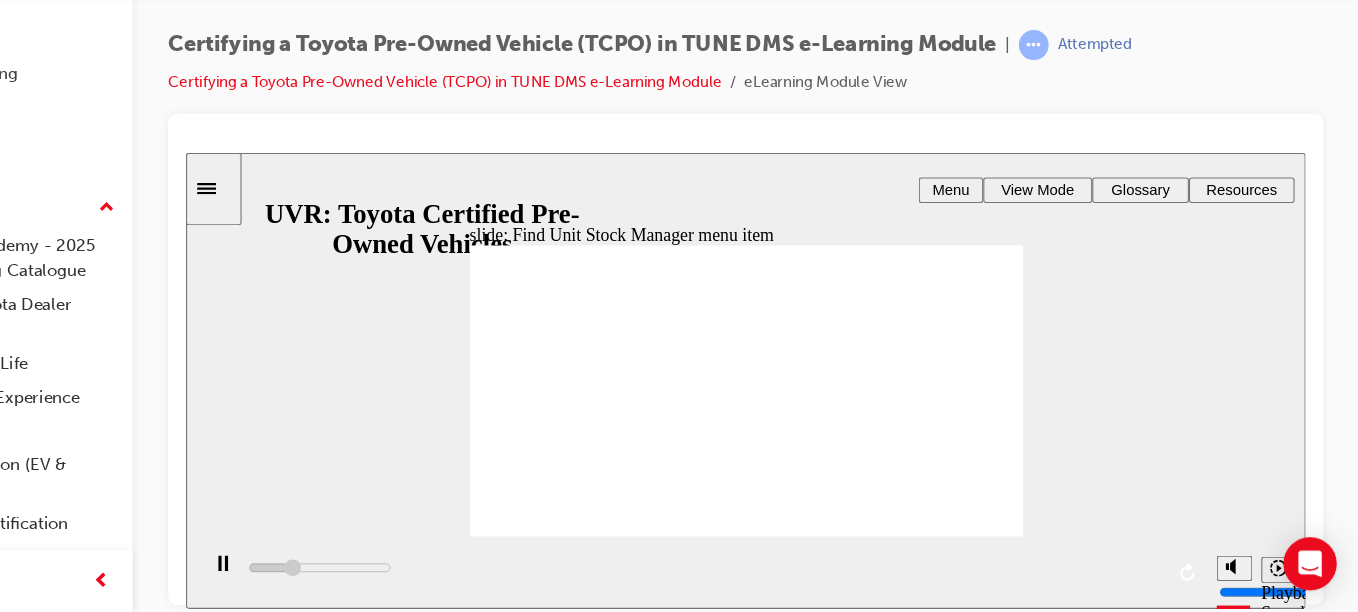 click 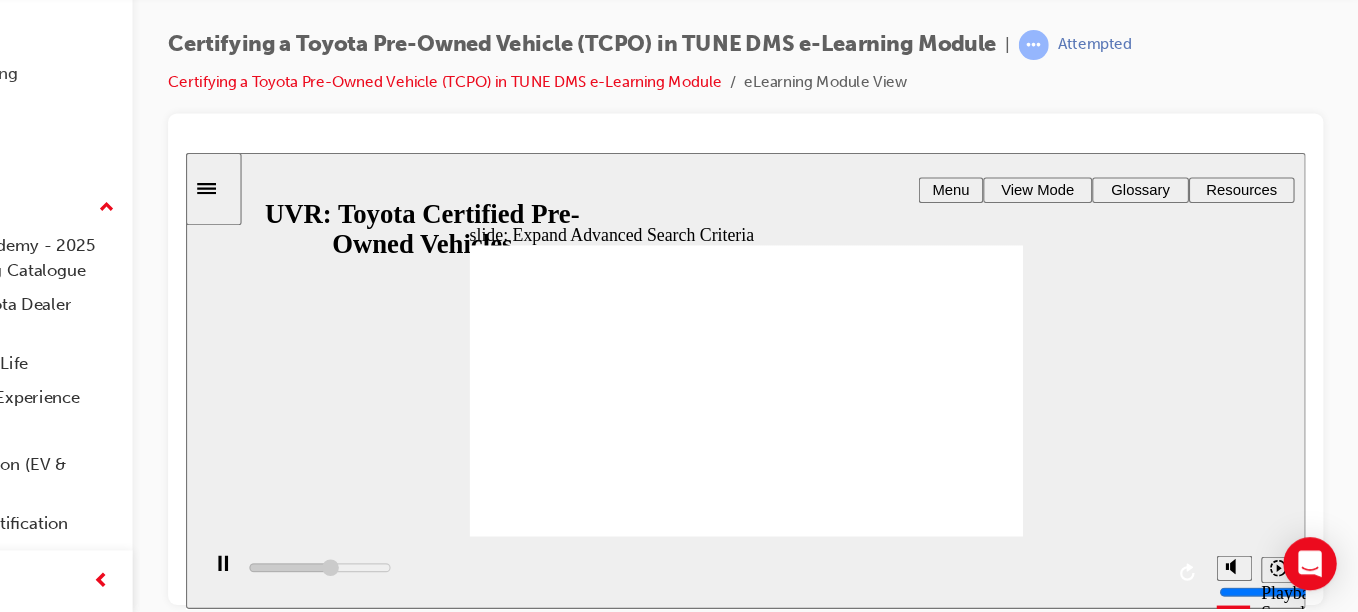 click 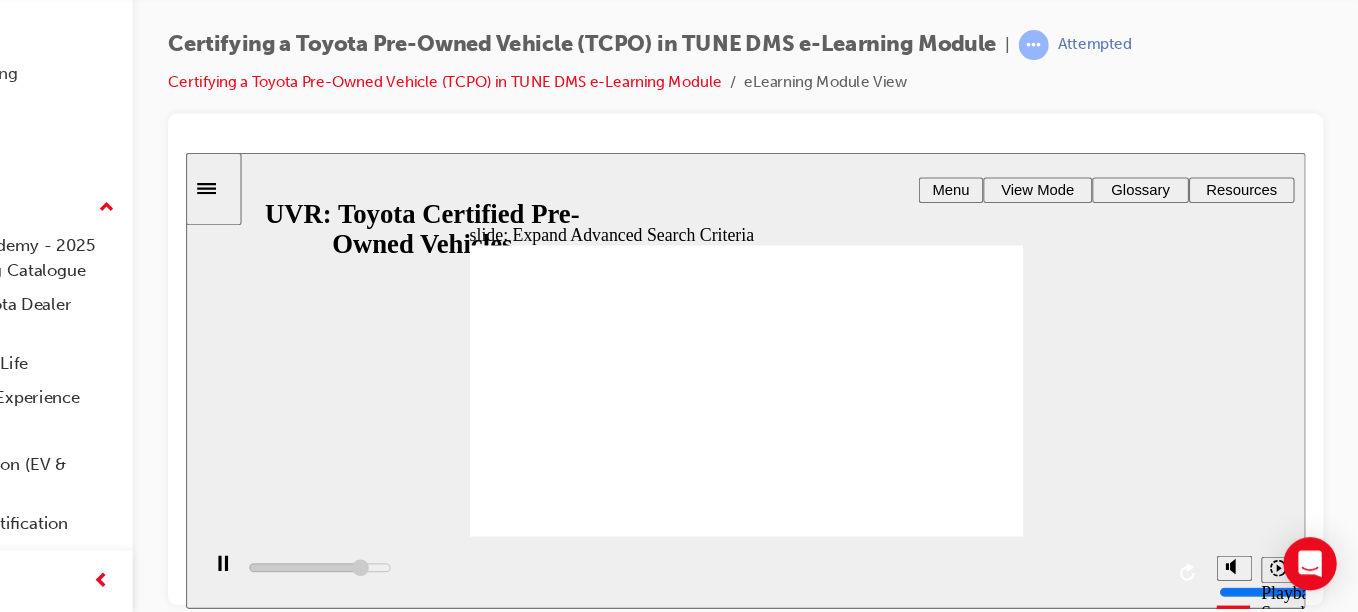 click on "Click to expand the  Advanced Search Criteria BACK BACK" at bounding box center (689, 1199) 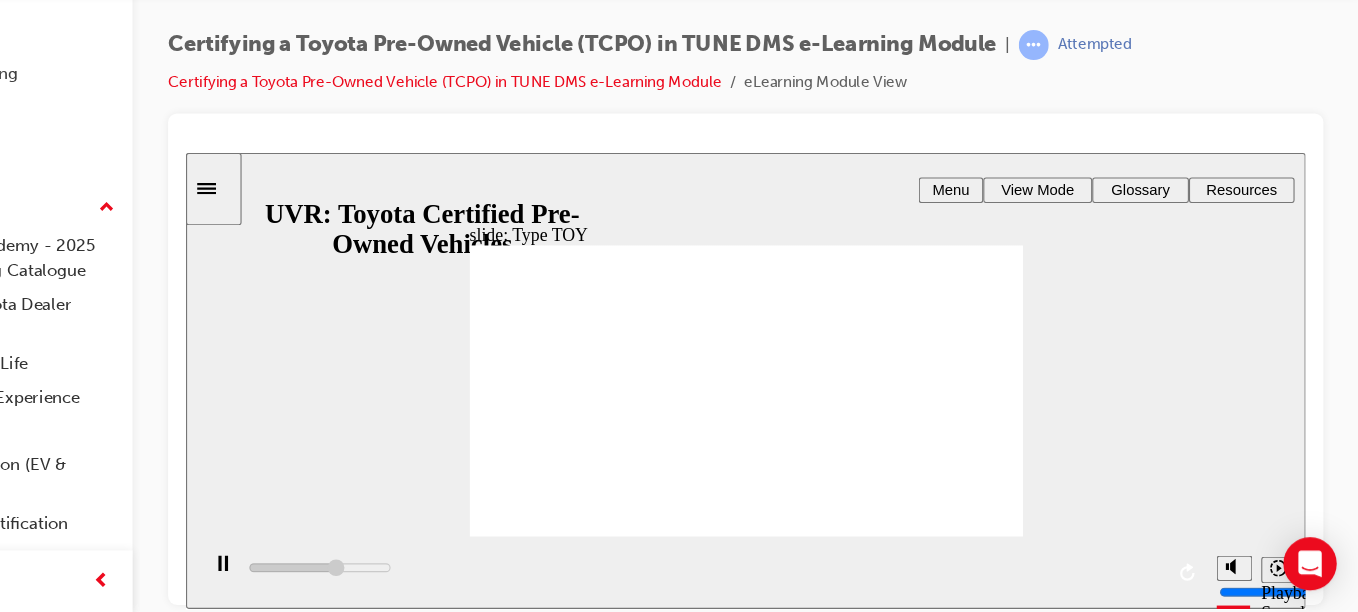 drag, startPoint x: 540, startPoint y: 330, endPoint x: 643, endPoint y: 393, distance: 120.73939 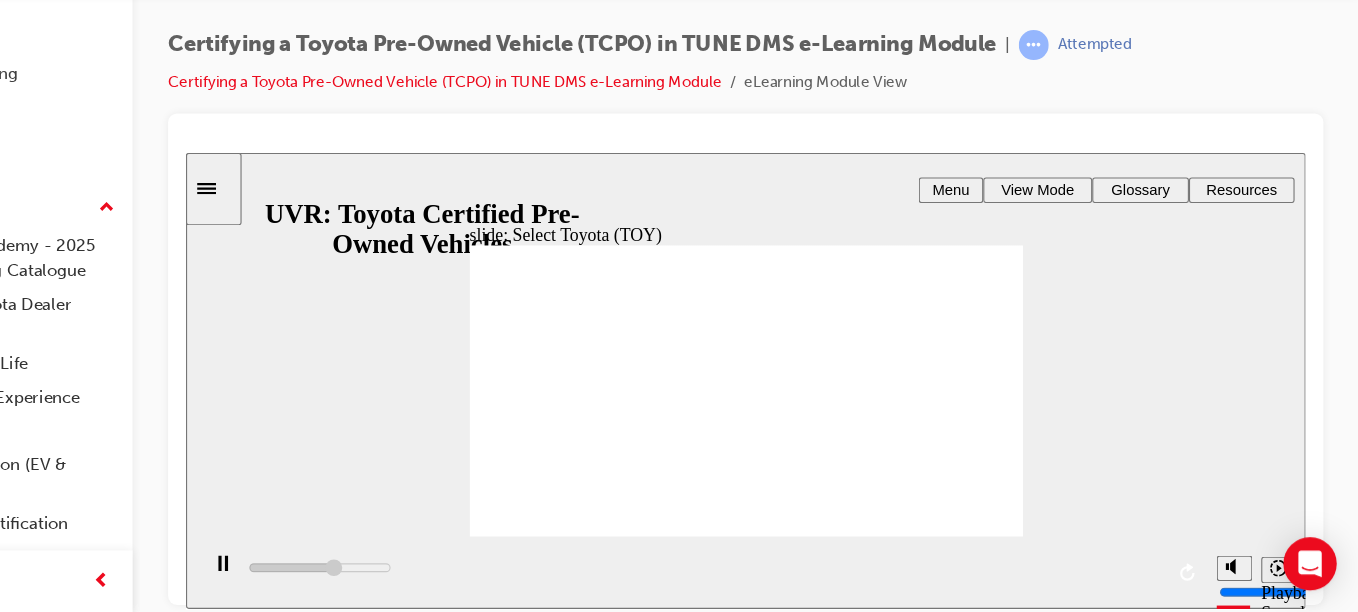 click 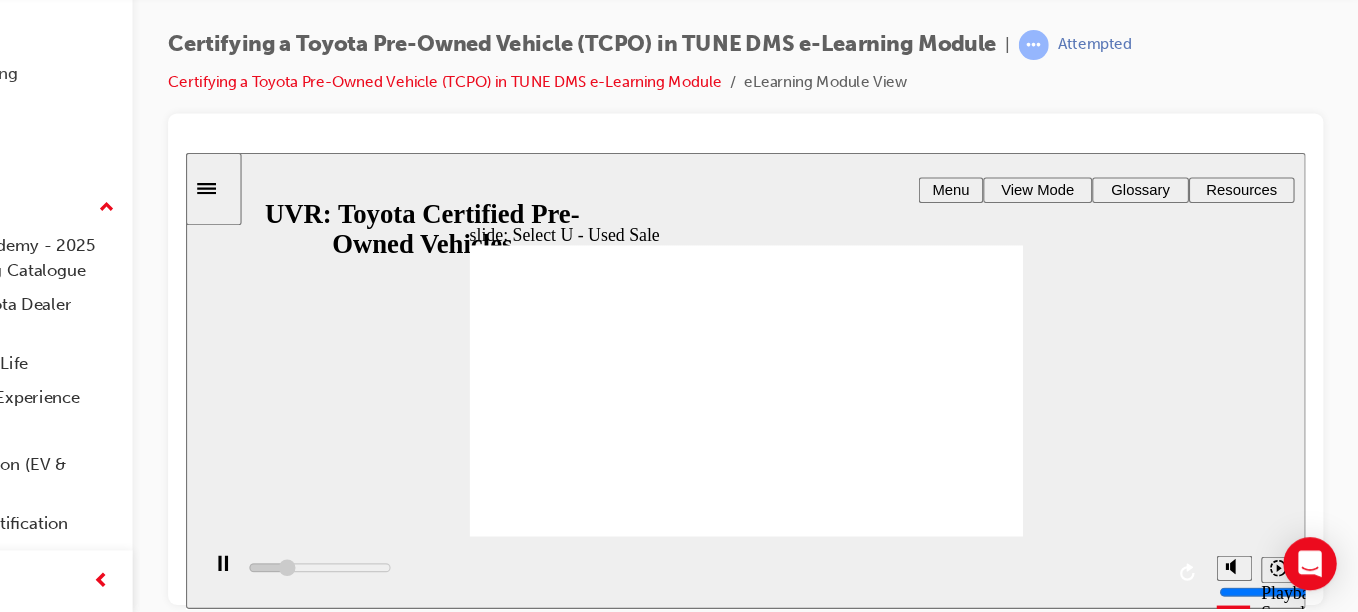 type on "900" 